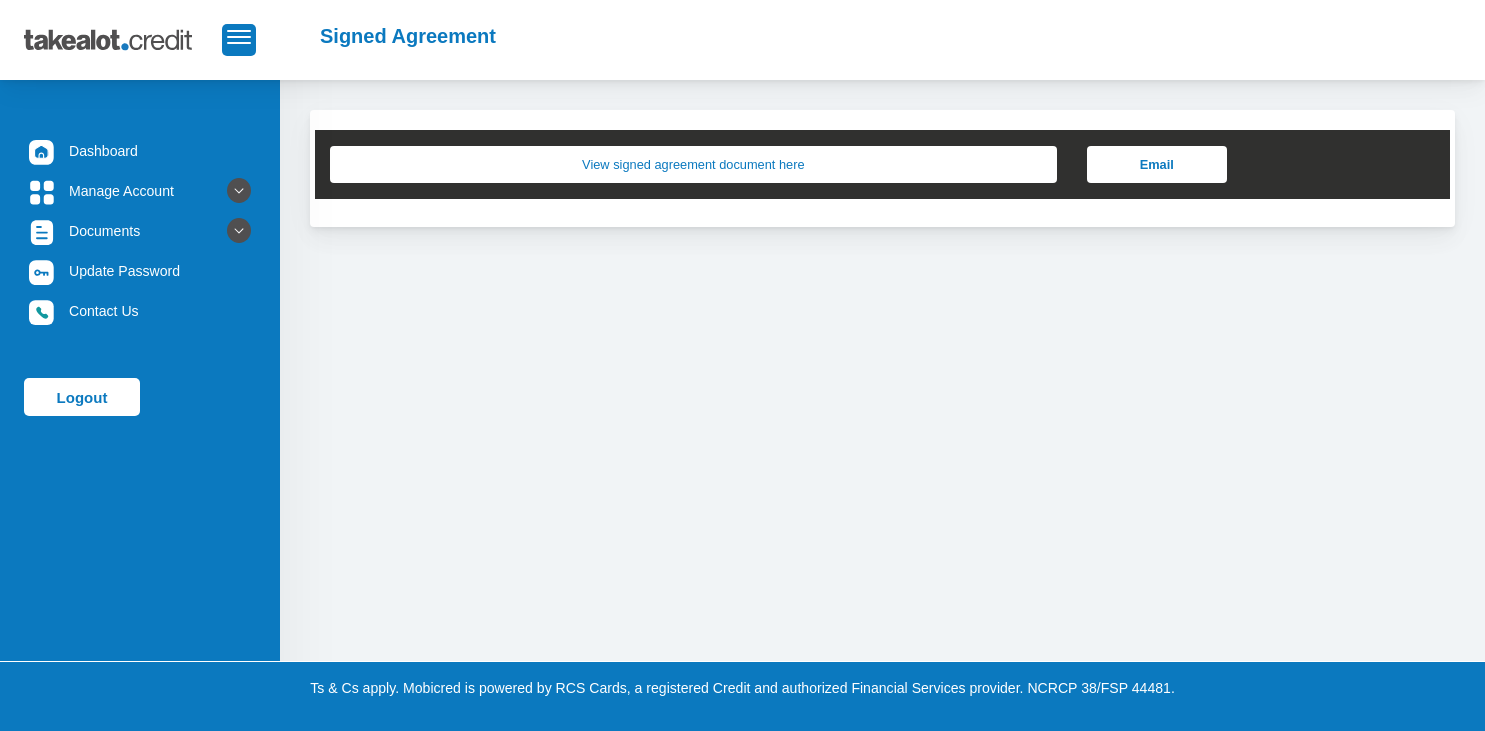 scroll, scrollTop: 0, scrollLeft: 0, axis: both 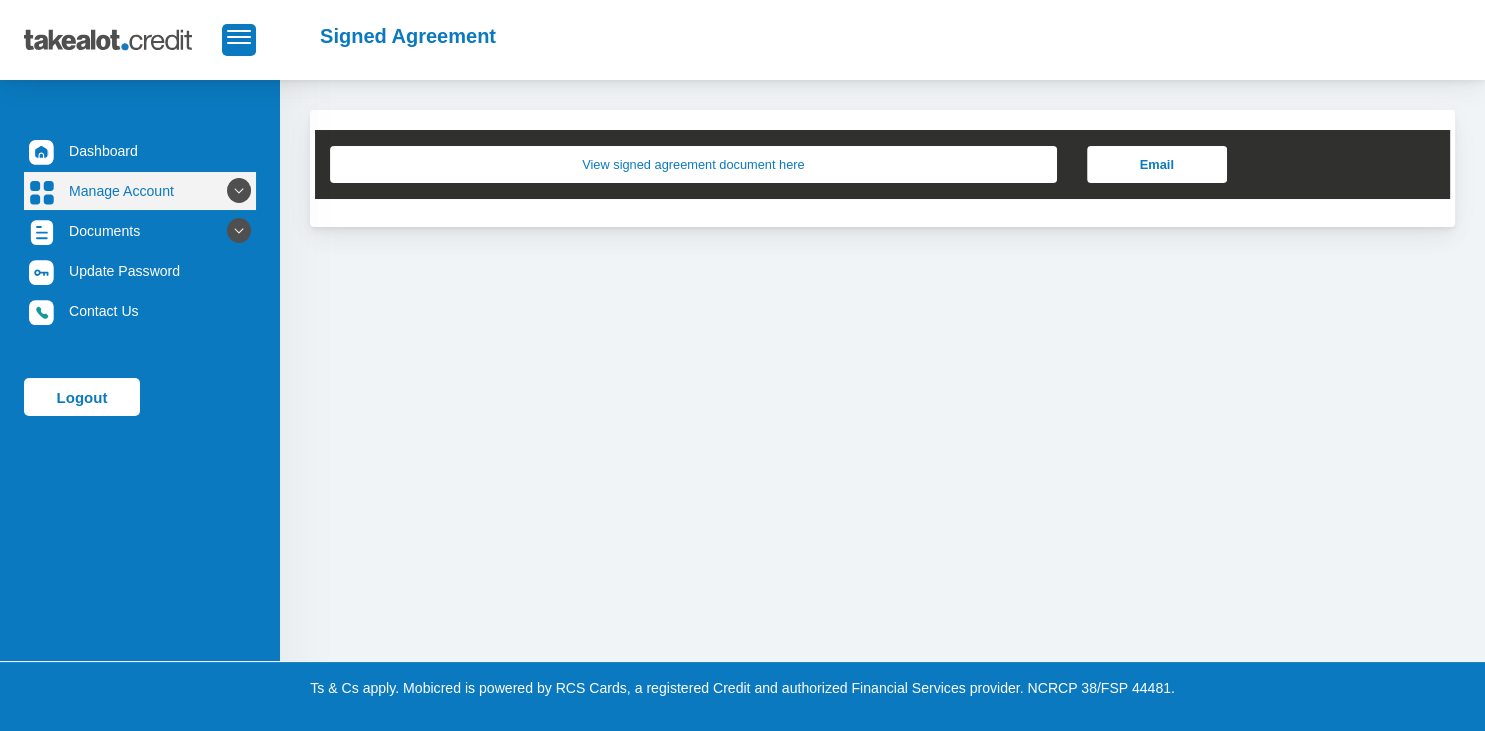 click on "Manage Account" at bounding box center [140, 191] 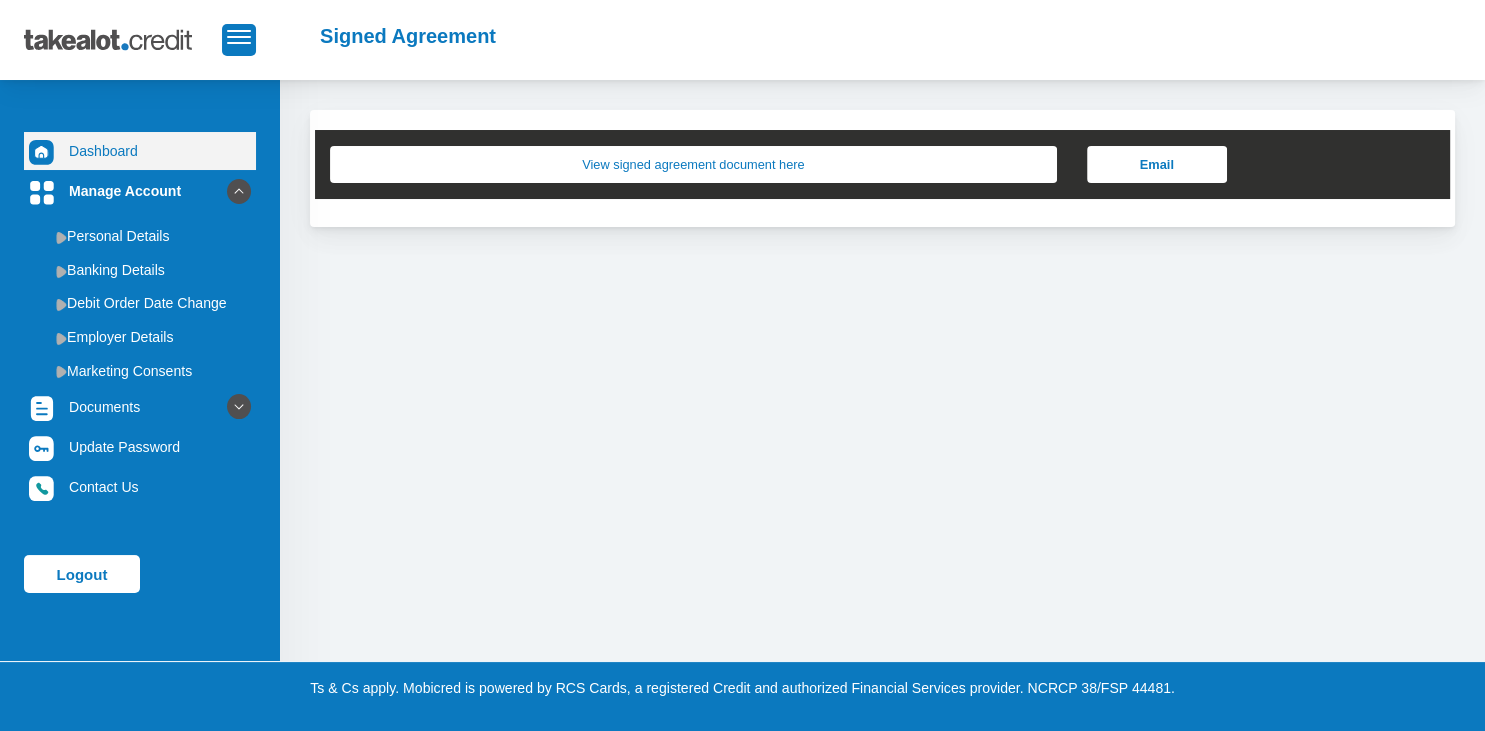 click on "Dashboard" at bounding box center (140, 151) 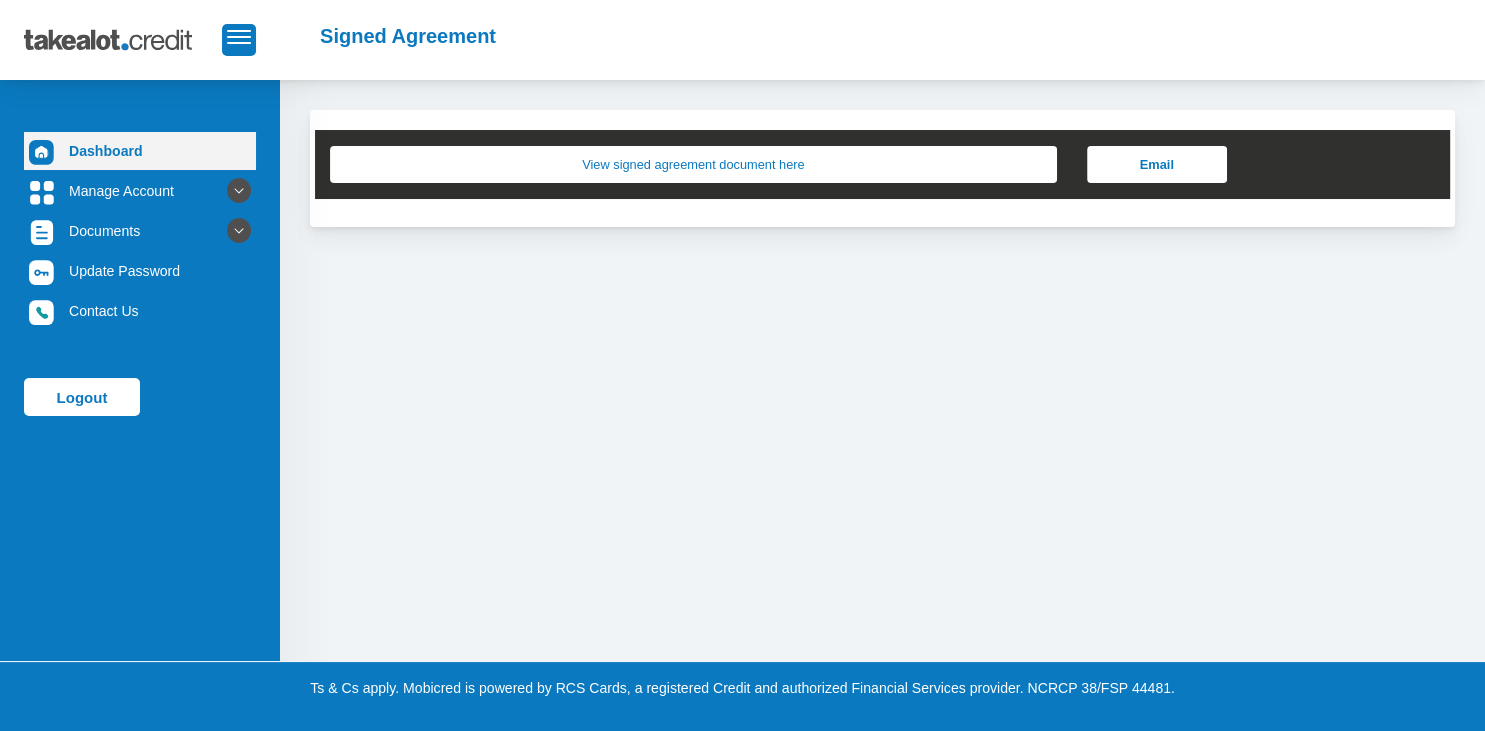 click on "Dashboard" at bounding box center (140, 151) 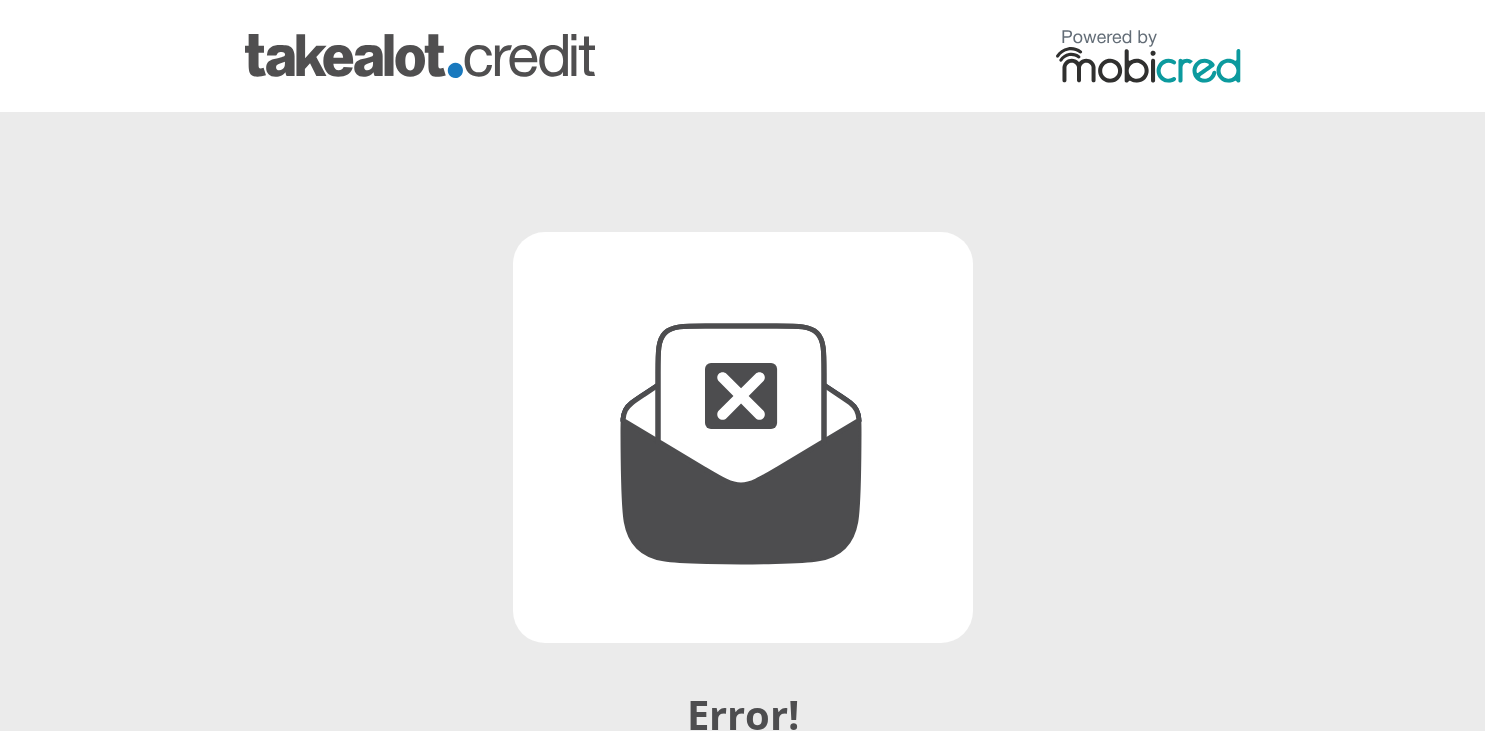 scroll, scrollTop: 0, scrollLeft: 0, axis: both 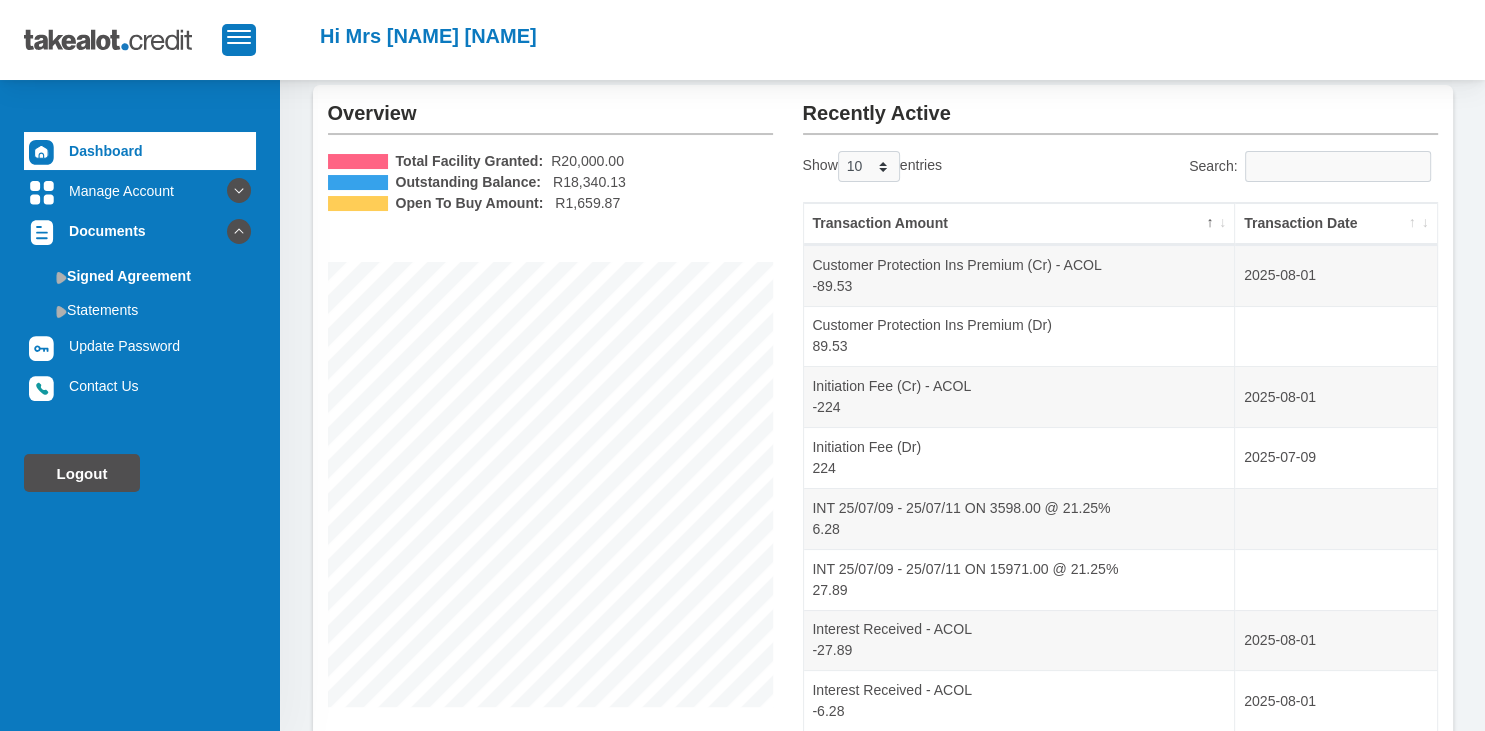 click on "Logout" at bounding box center (82, 473) 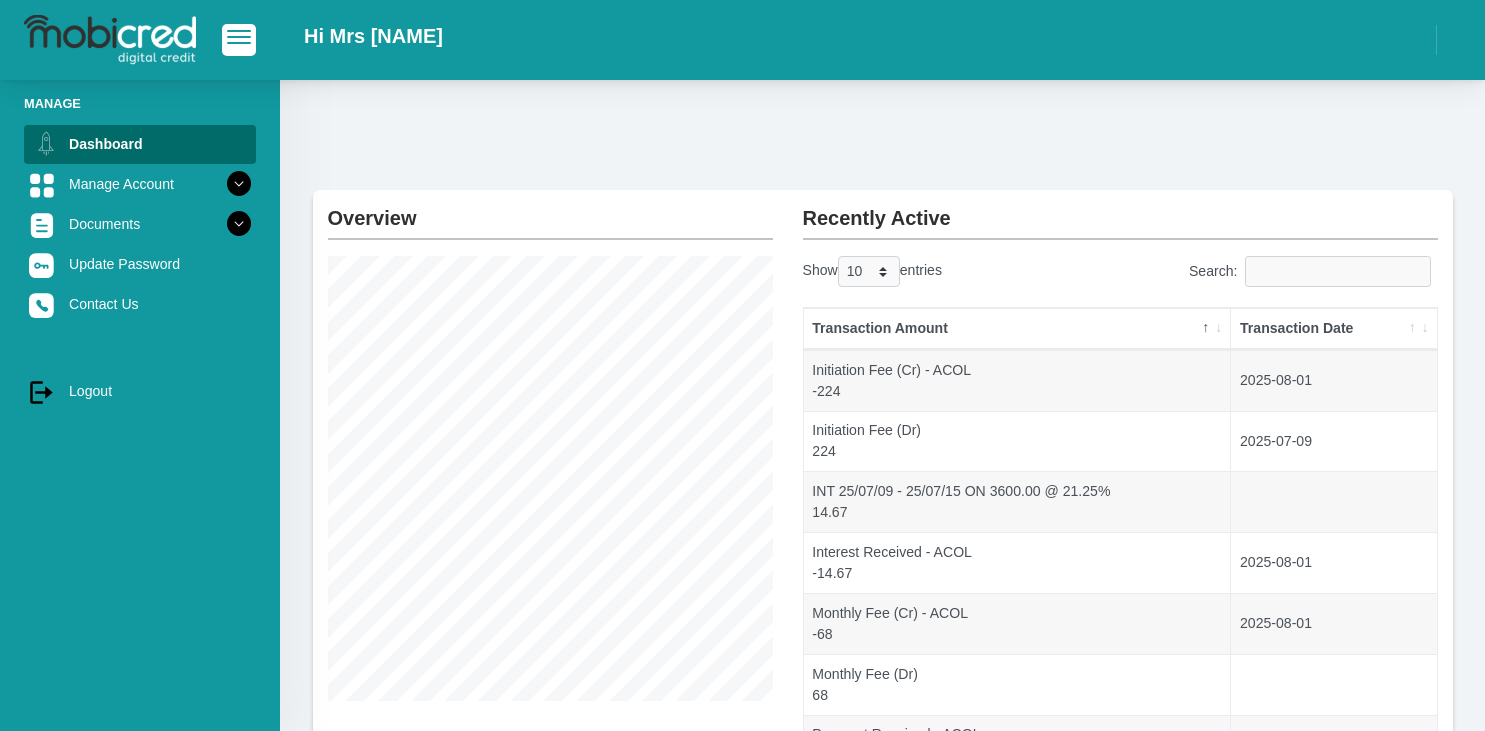 scroll, scrollTop: 0, scrollLeft: 0, axis: both 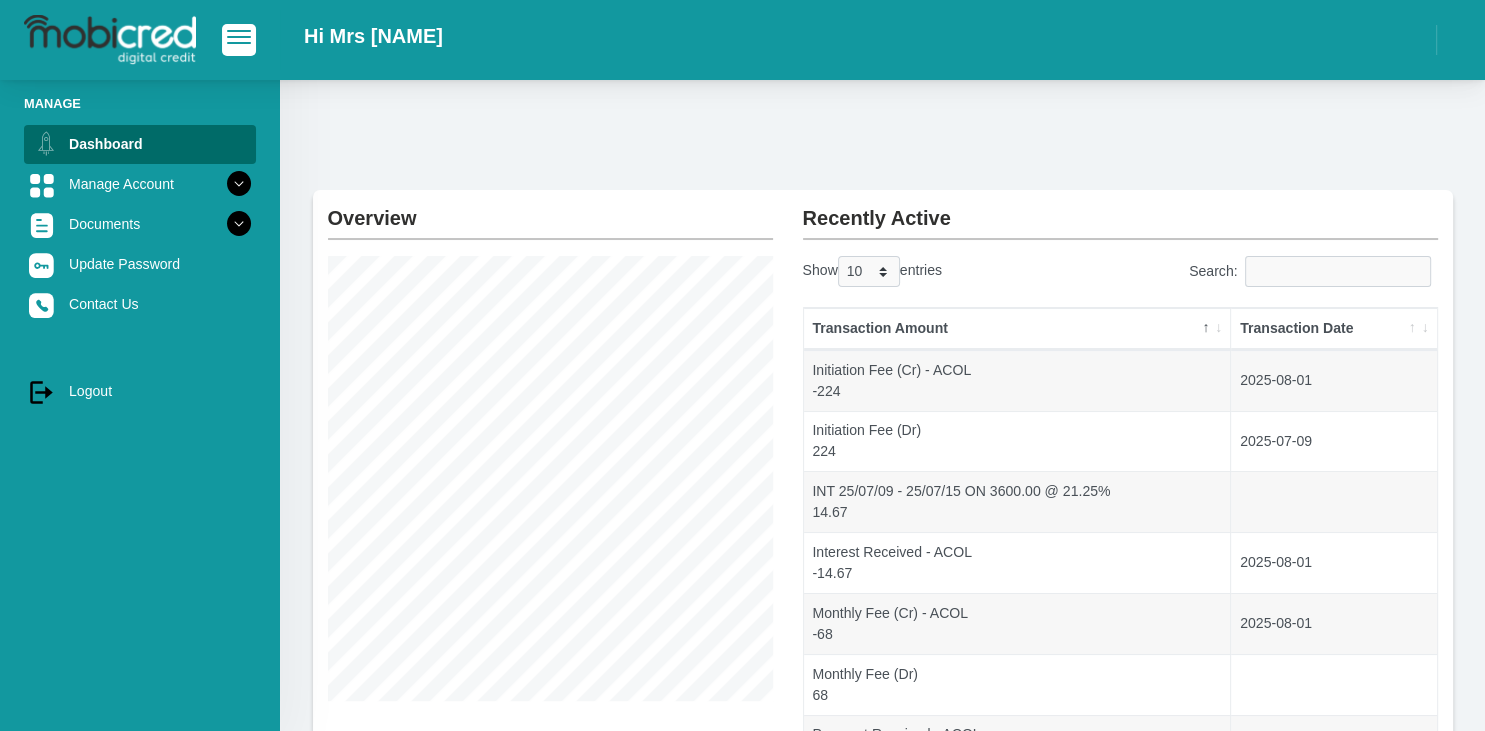 click on "log out
Logout" at bounding box center (140, 391) 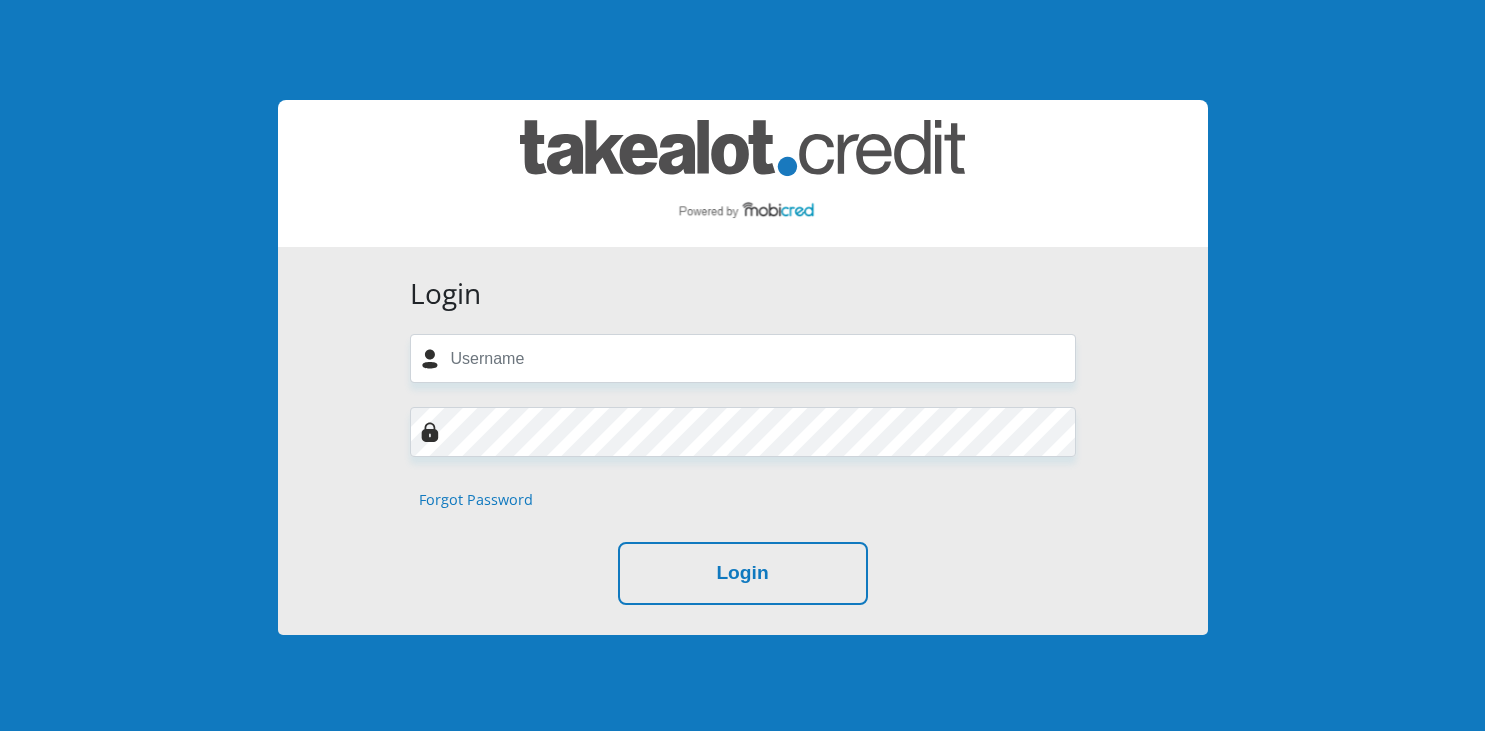 scroll, scrollTop: 0, scrollLeft: 0, axis: both 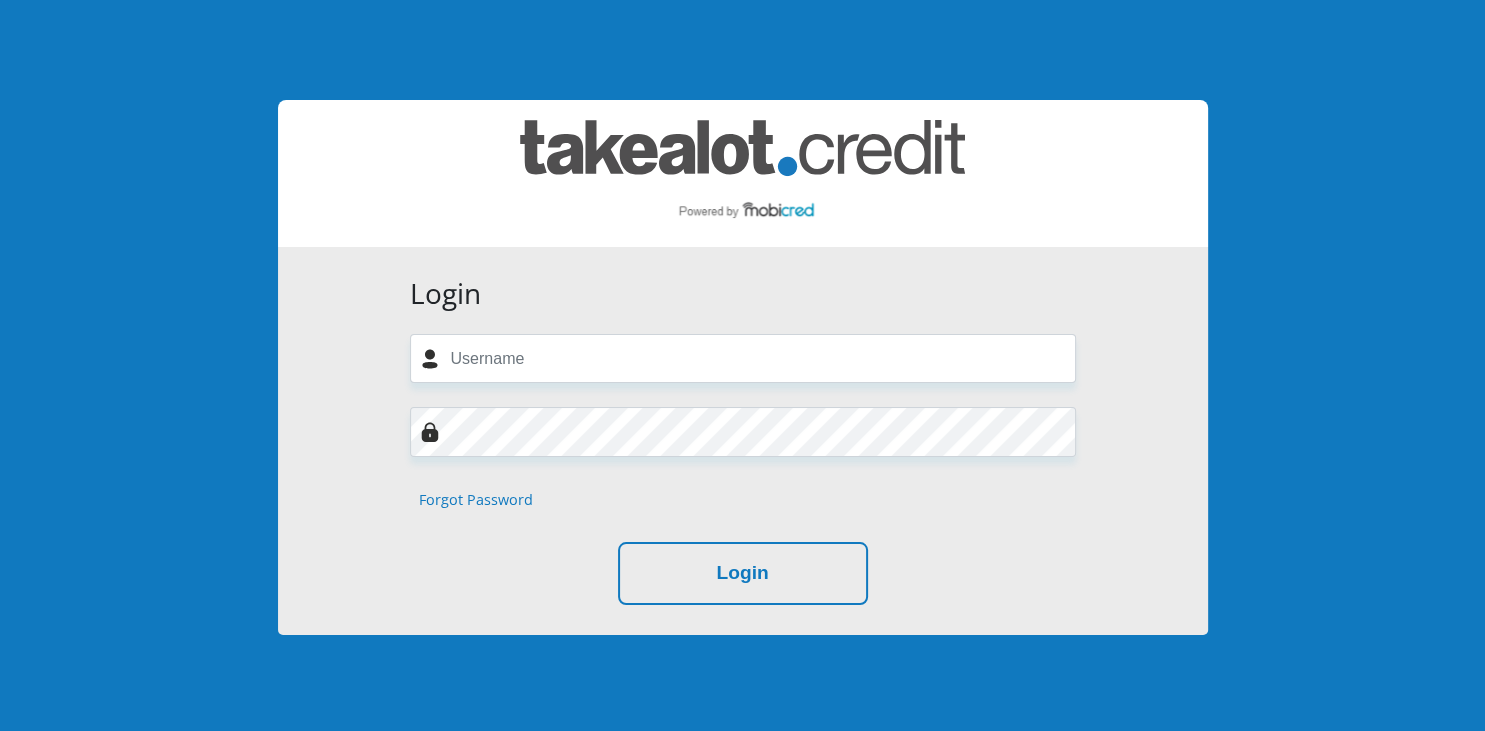 type on "[EMAIL]" 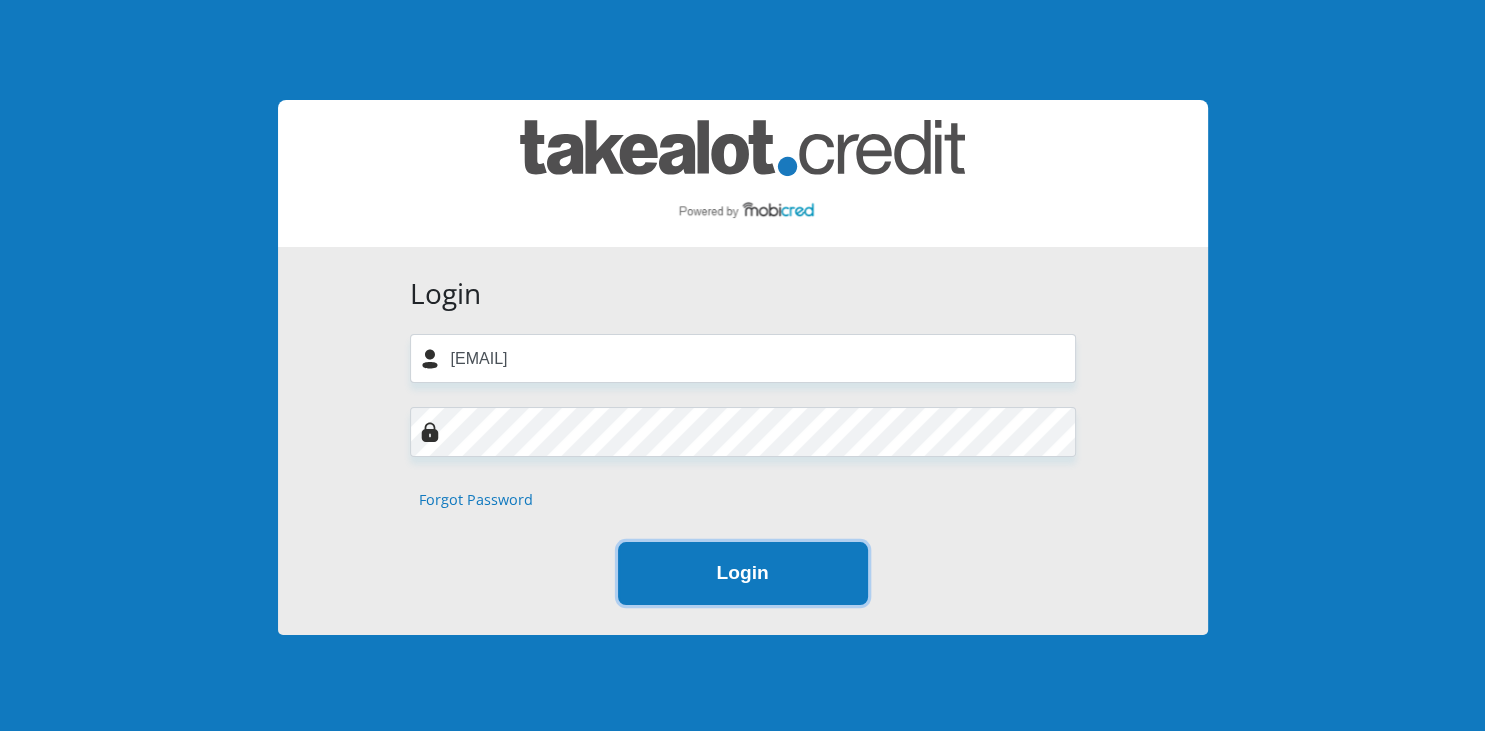 click on "Login" at bounding box center [743, 573] 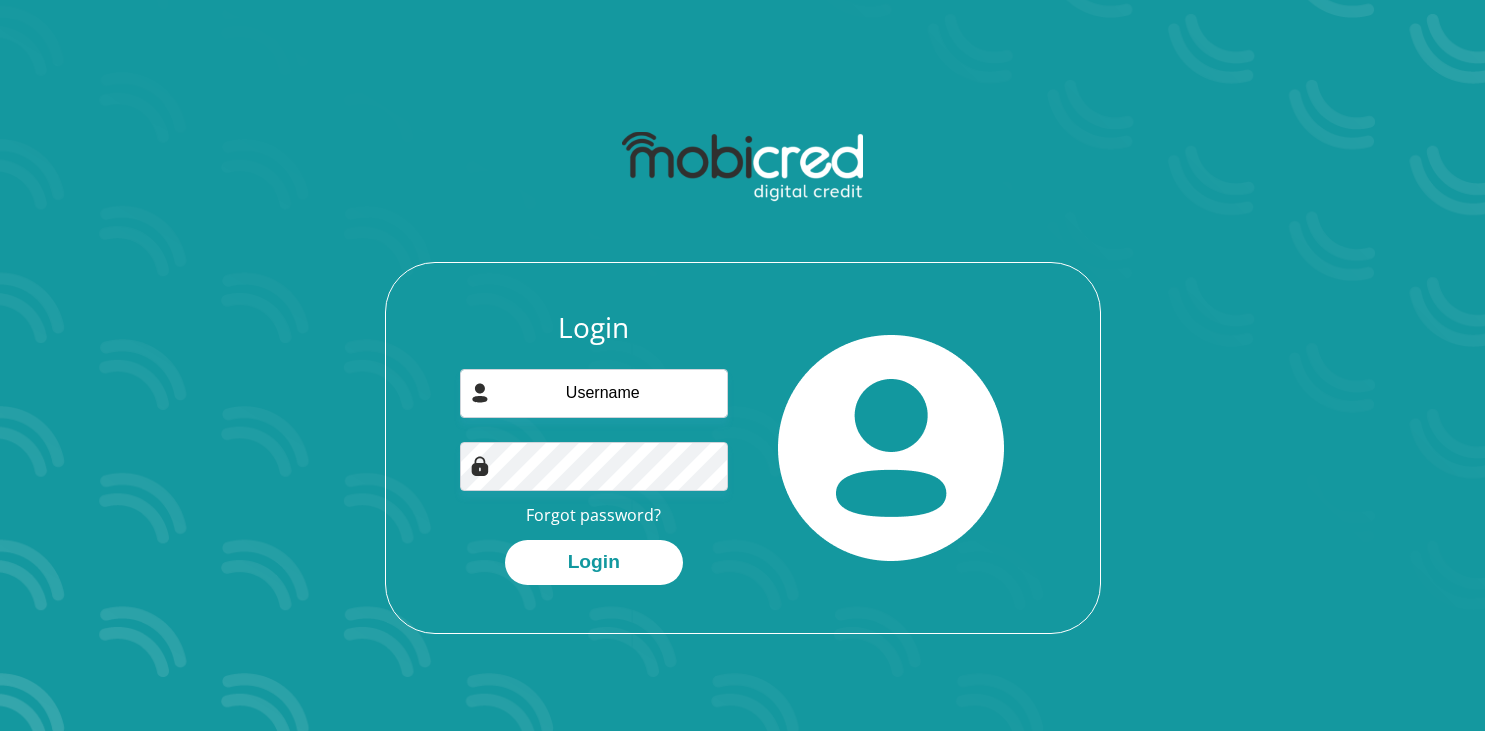 scroll, scrollTop: 0, scrollLeft: 0, axis: both 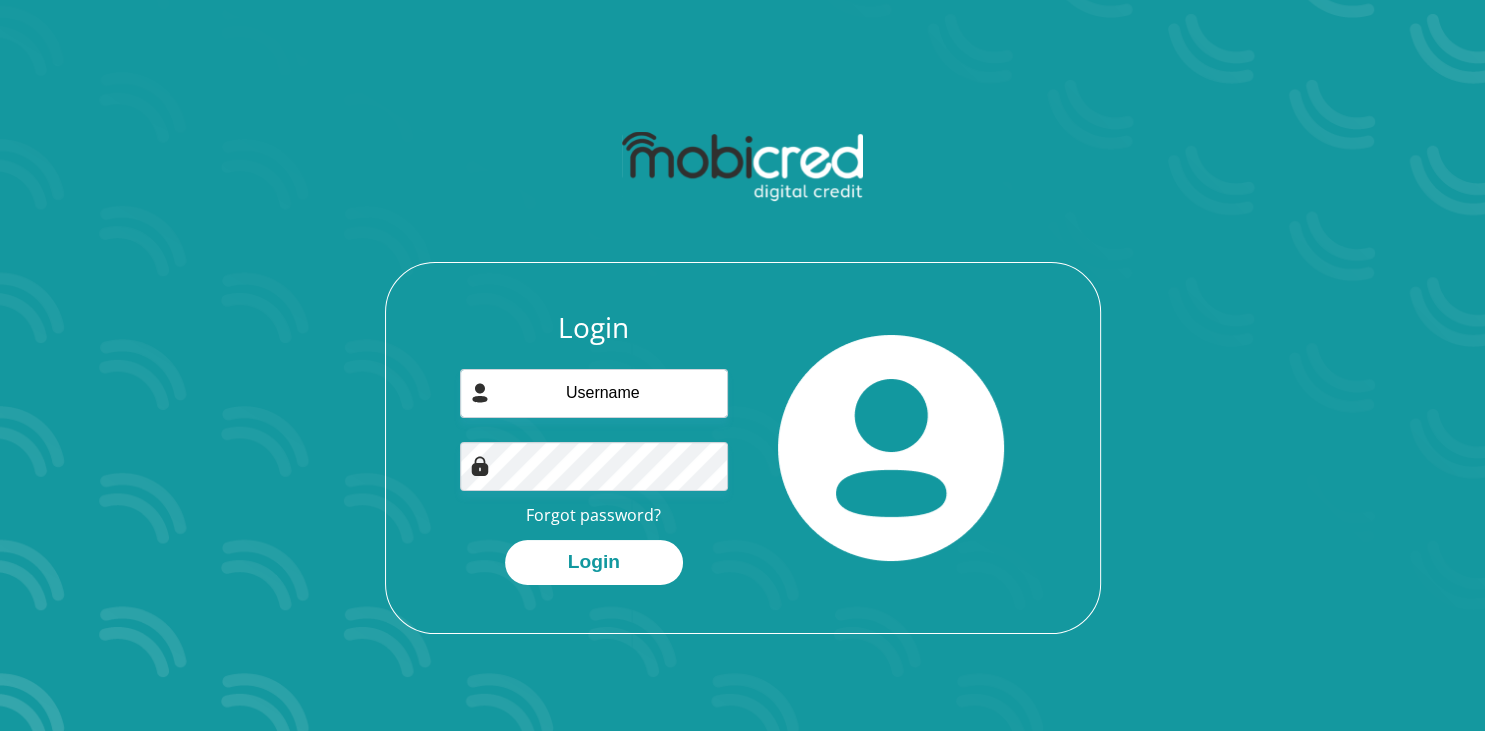type on "[EMAIL]" 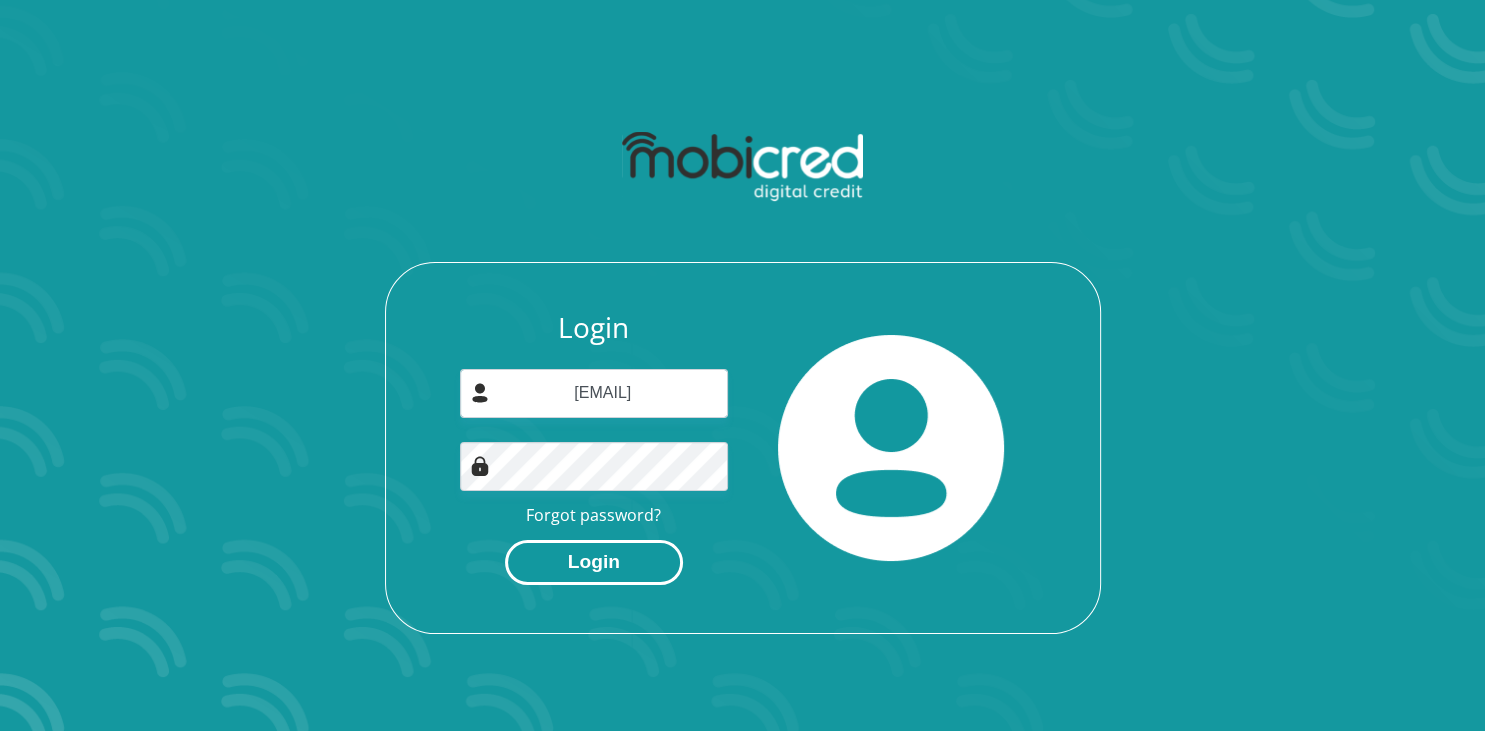 click on "Login" at bounding box center [594, 562] 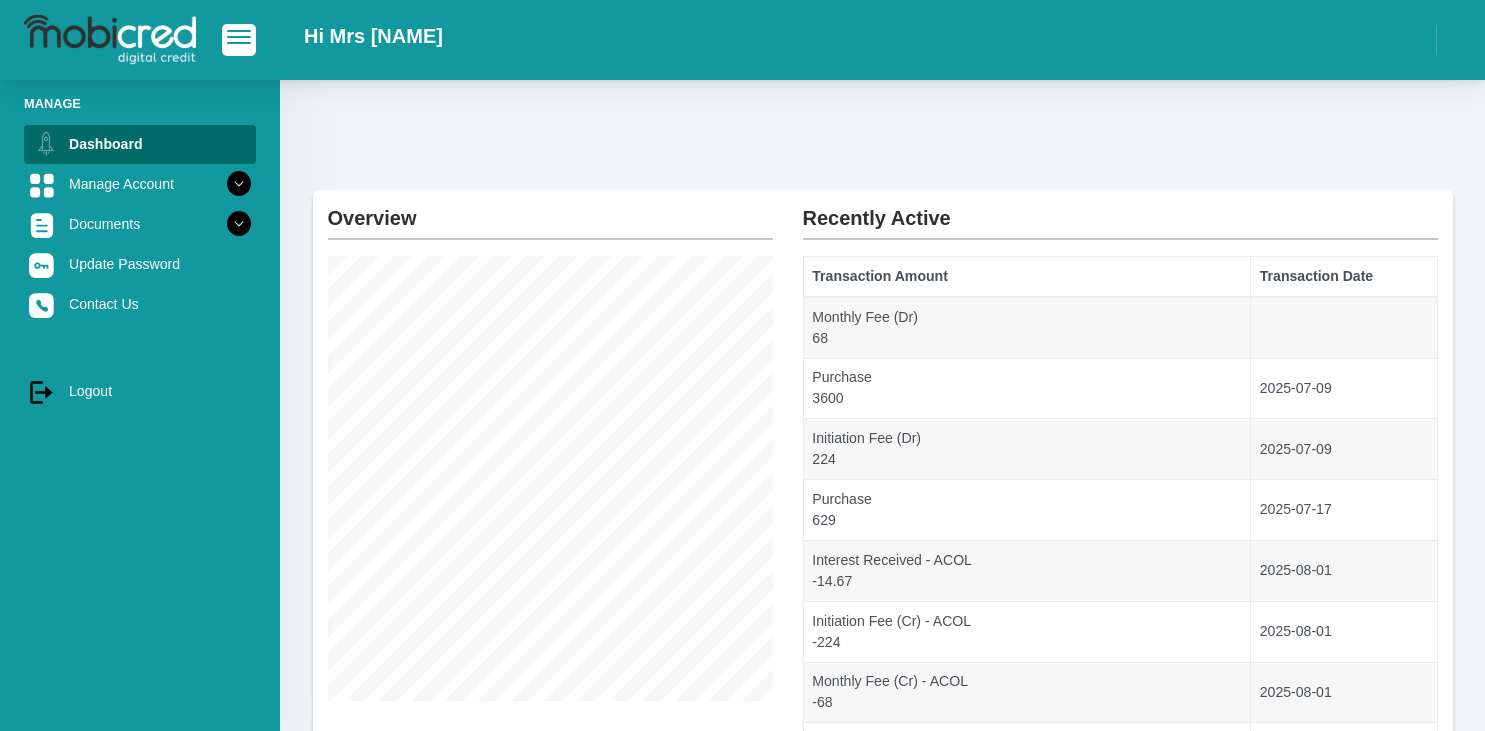 scroll, scrollTop: 0, scrollLeft: 0, axis: both 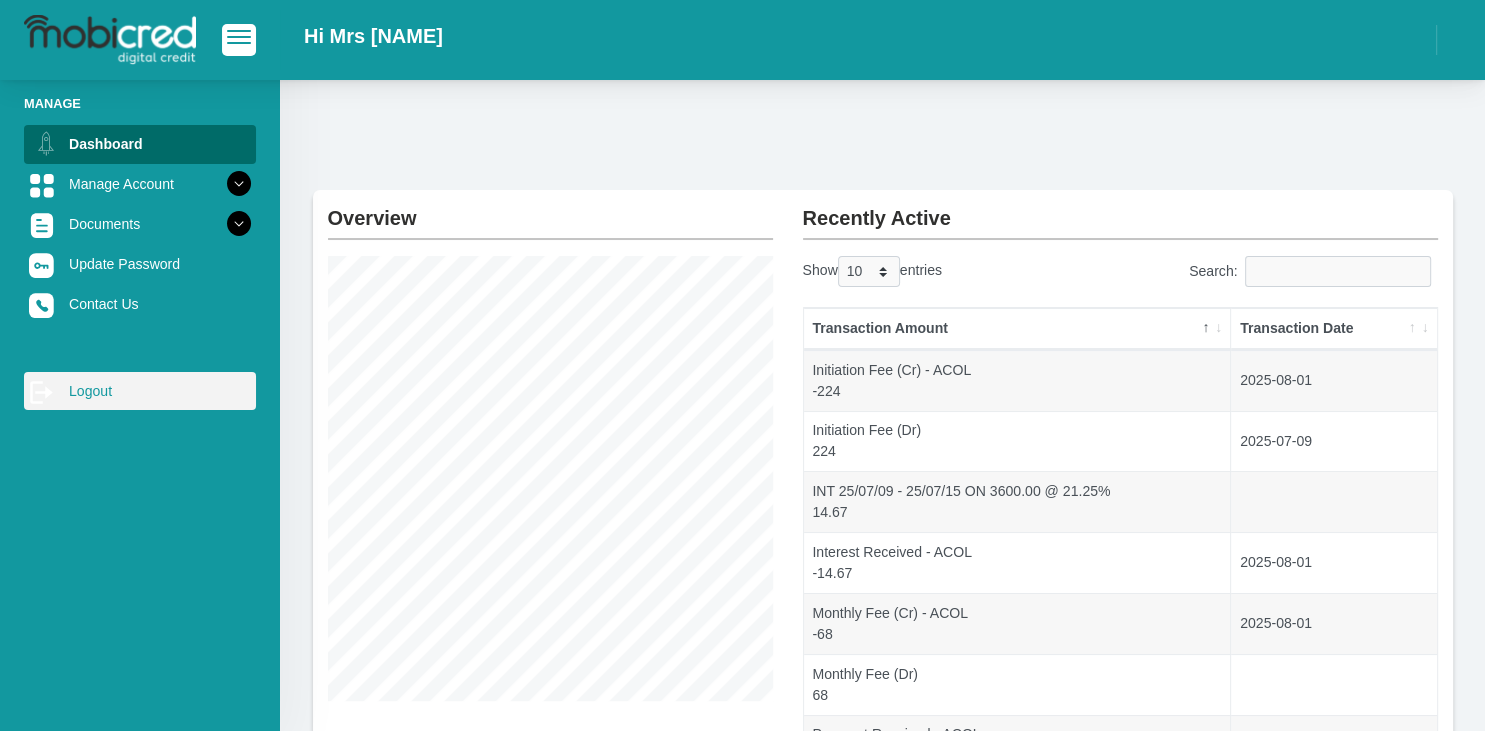 click on "log out
Logout" at bounding box center (140, 391) 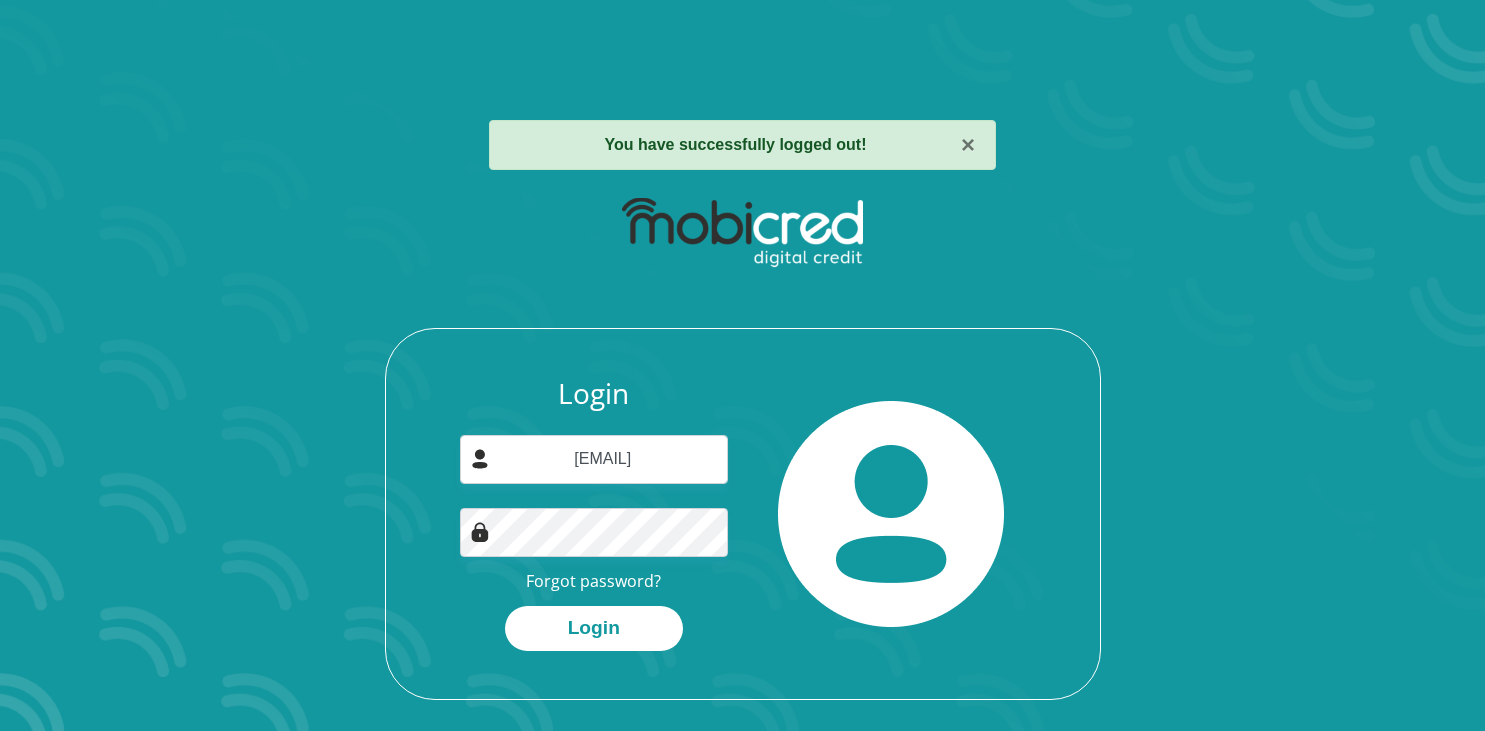 scroll, scrollTop: 0, scrollLeft: 0, axis: both 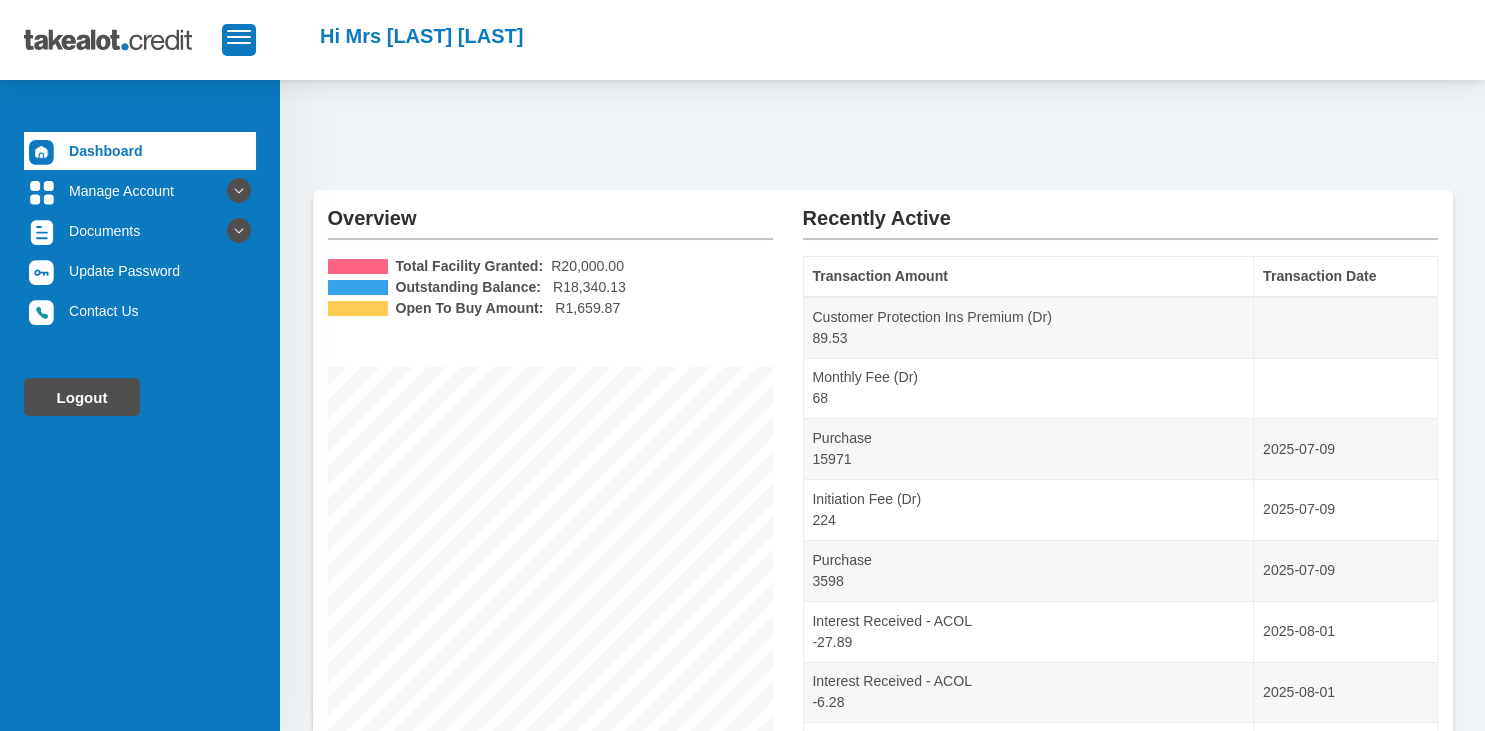 click on "Logout" at bounding box center (82, 397) 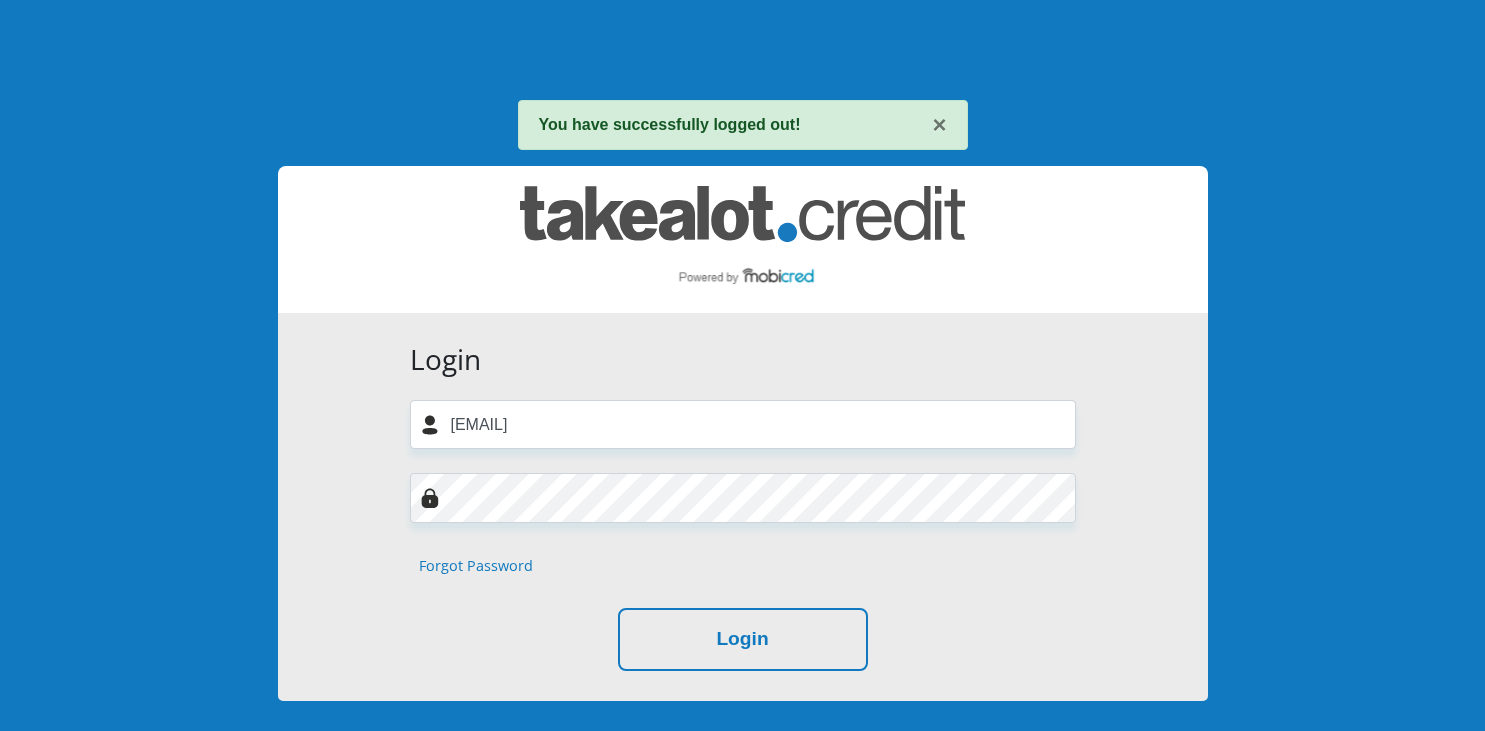 scroll, scrollTop: 0, scrollLeft: 0, axis: both 